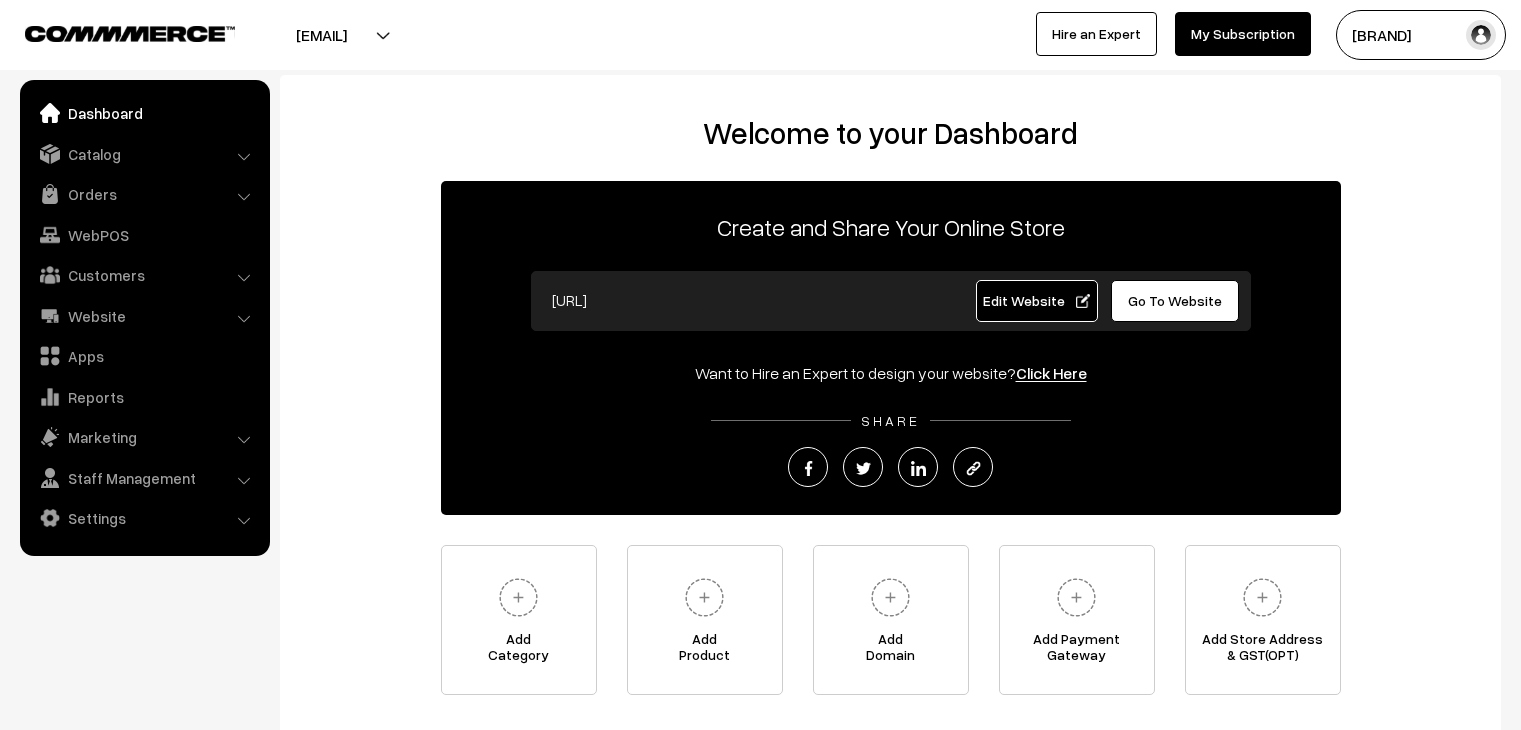 scroll, scrollTop: 0, scrollLeft: 0, axis: both 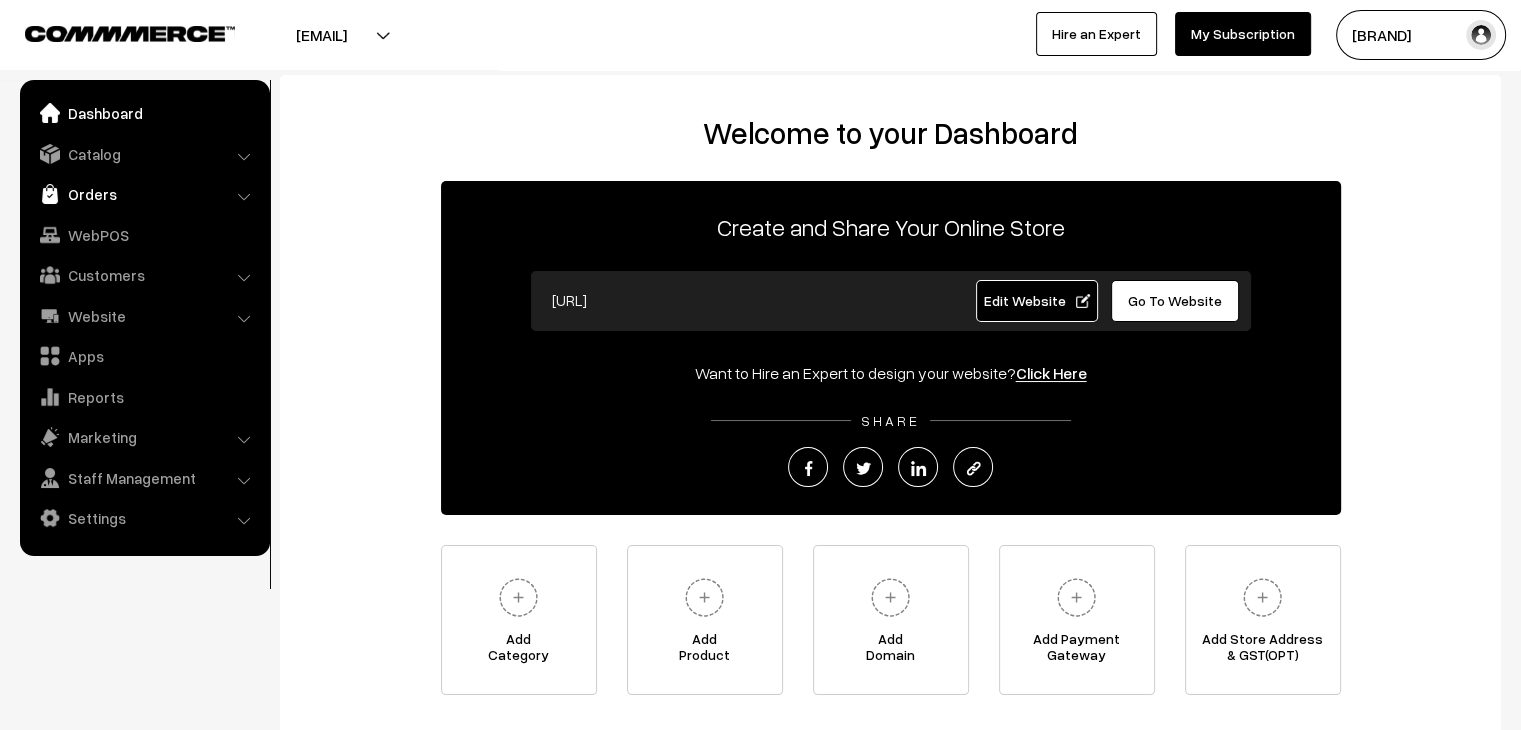click on "Orders" at bounding box center (144, 194) 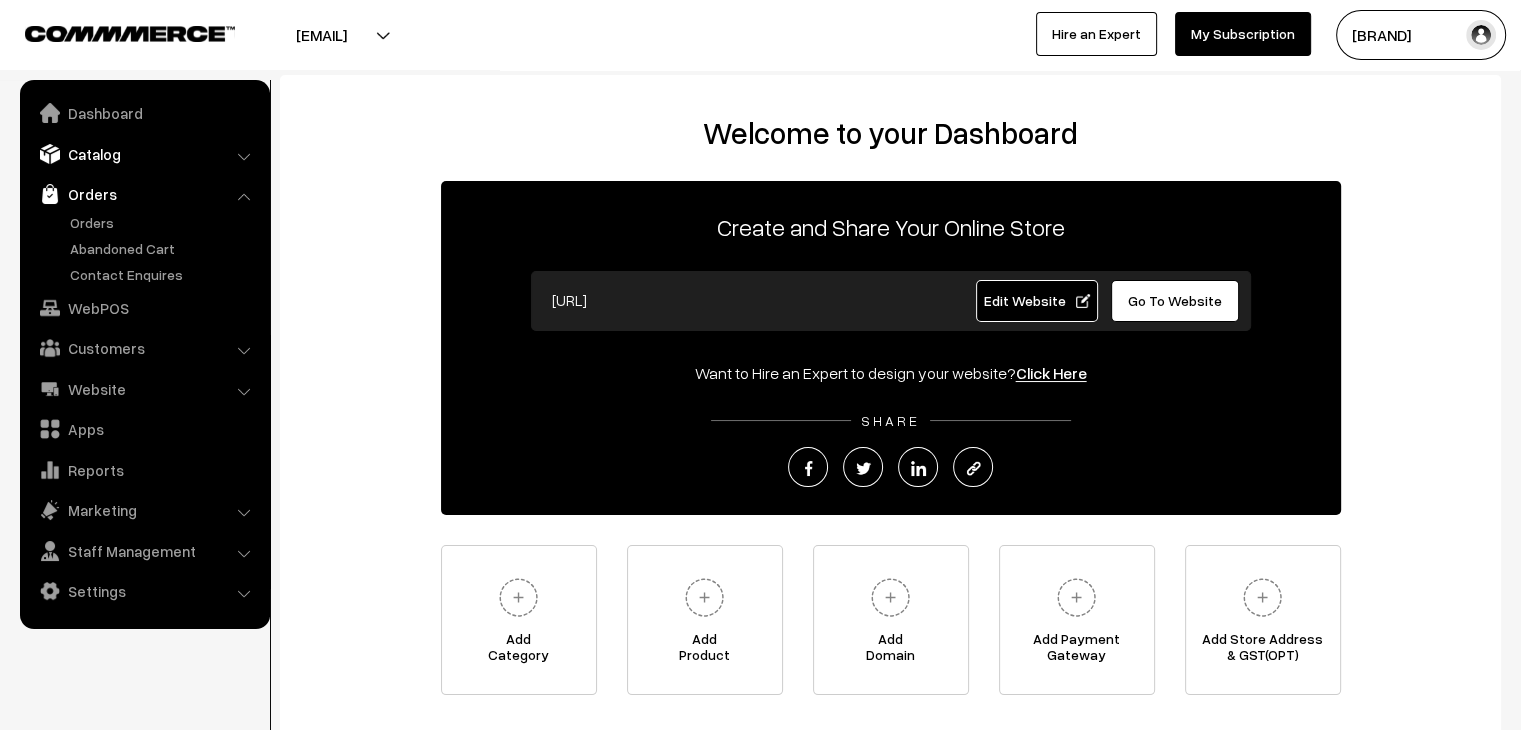 click on "Catalog" at bounding box center [144, 154] 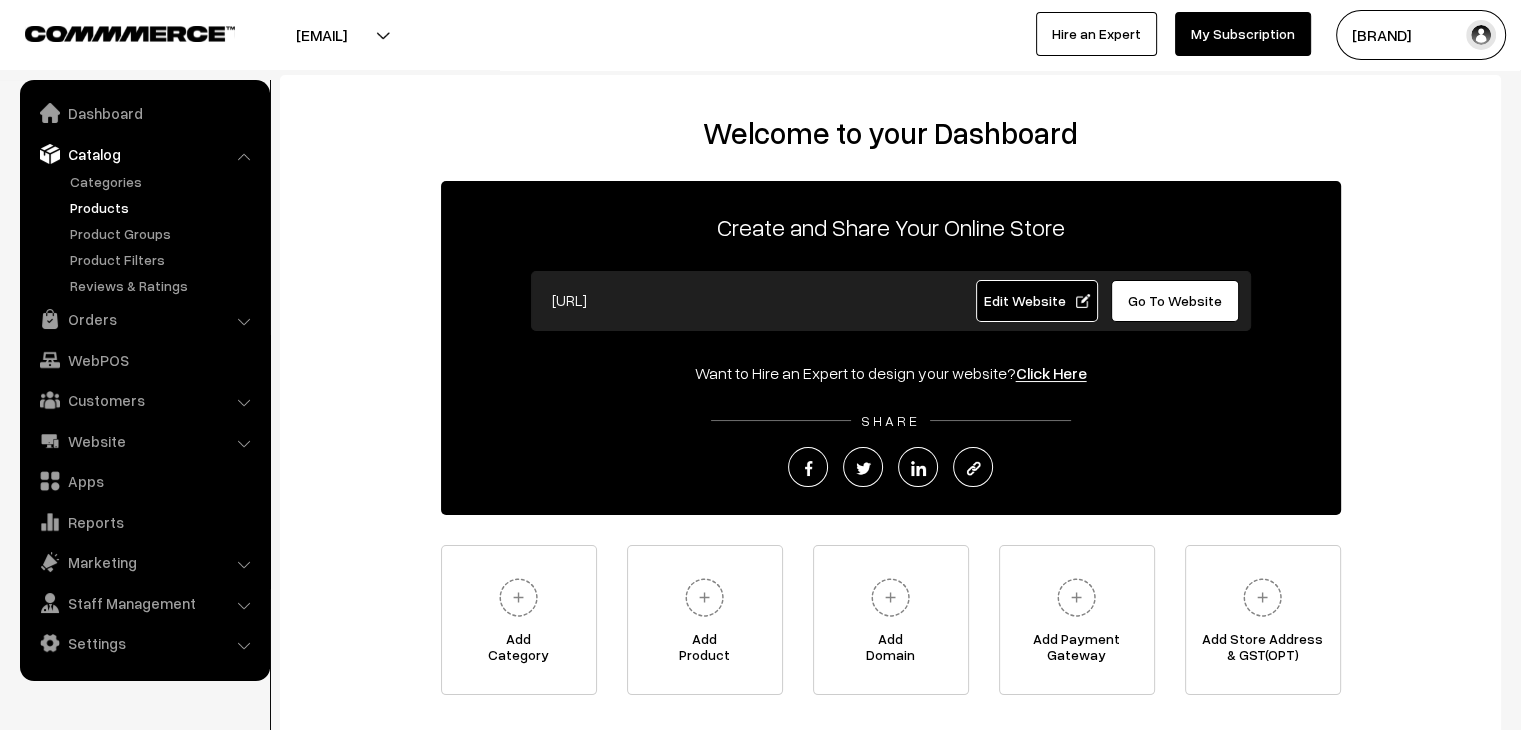 click on "Products" at bounding box center [164, 207] 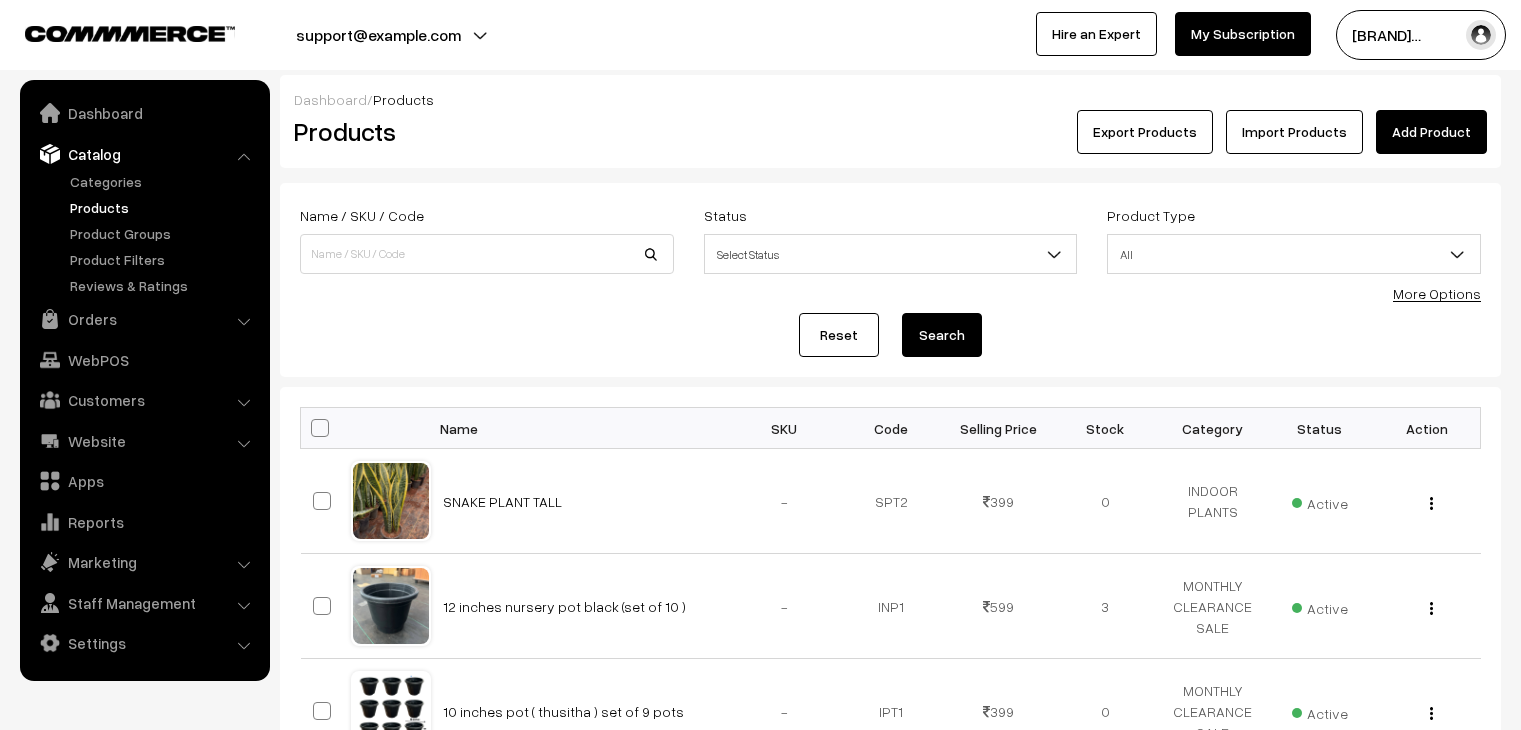 scroll, scrollTop: 0, scrollLeft: 0, axis: both 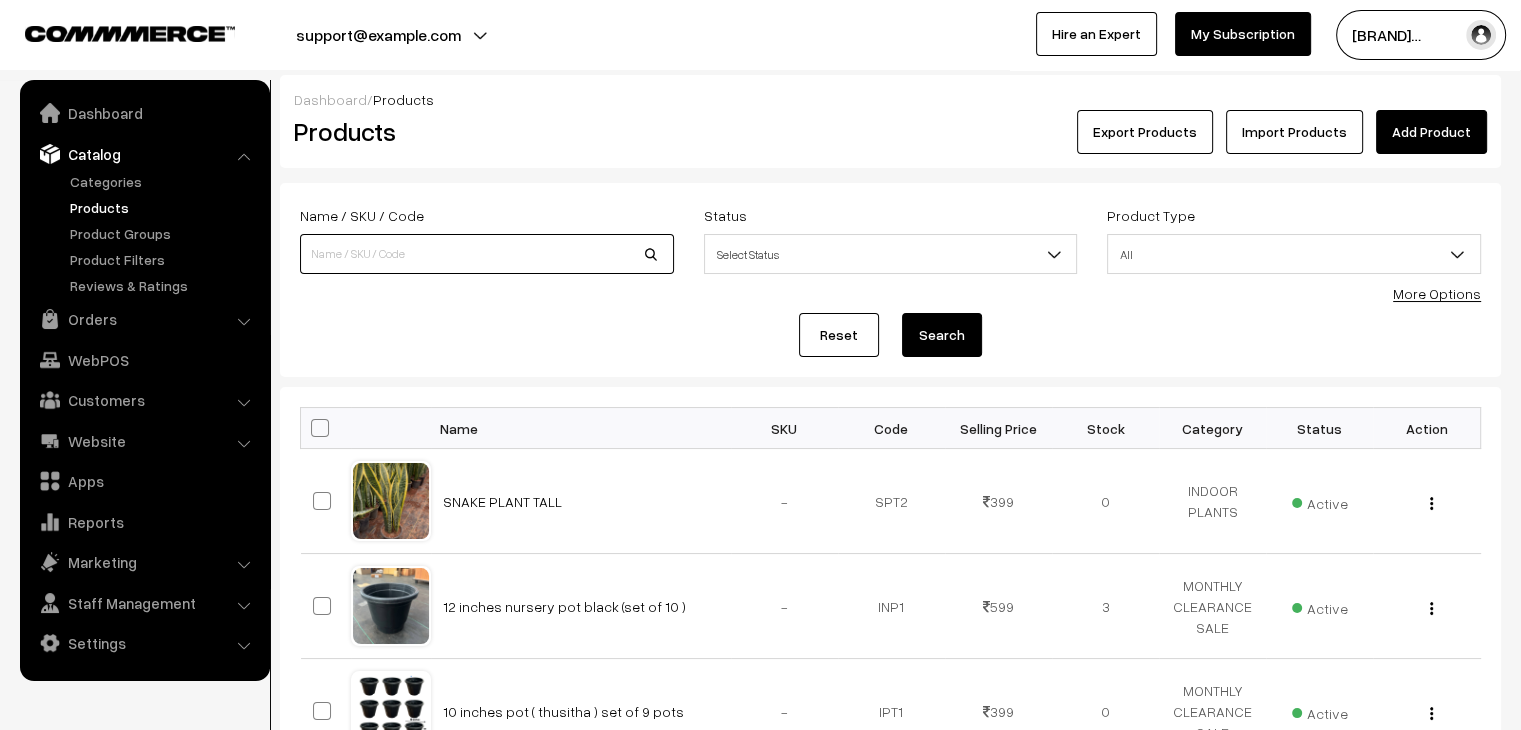 click at bounding box center (487, 254) 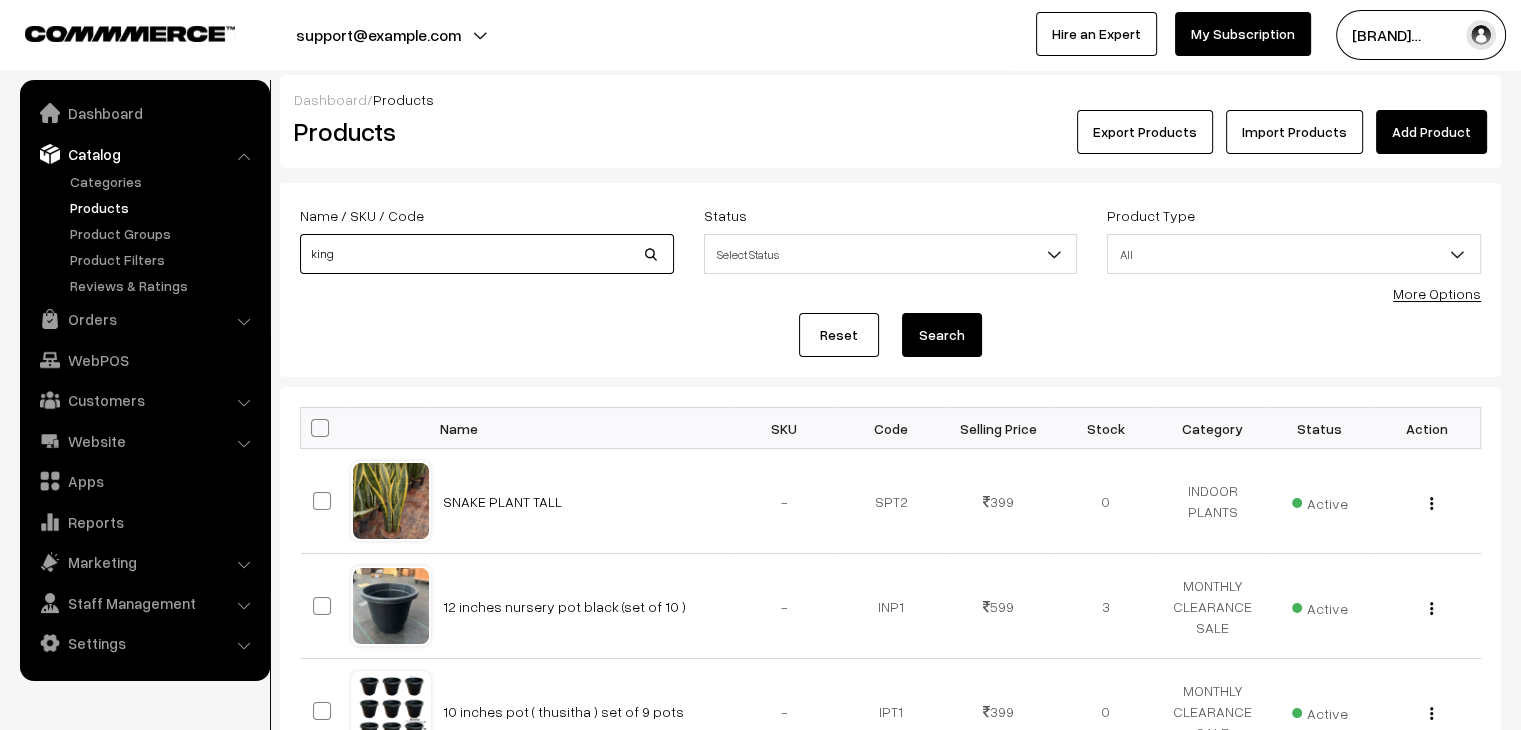type on "KING PALM" 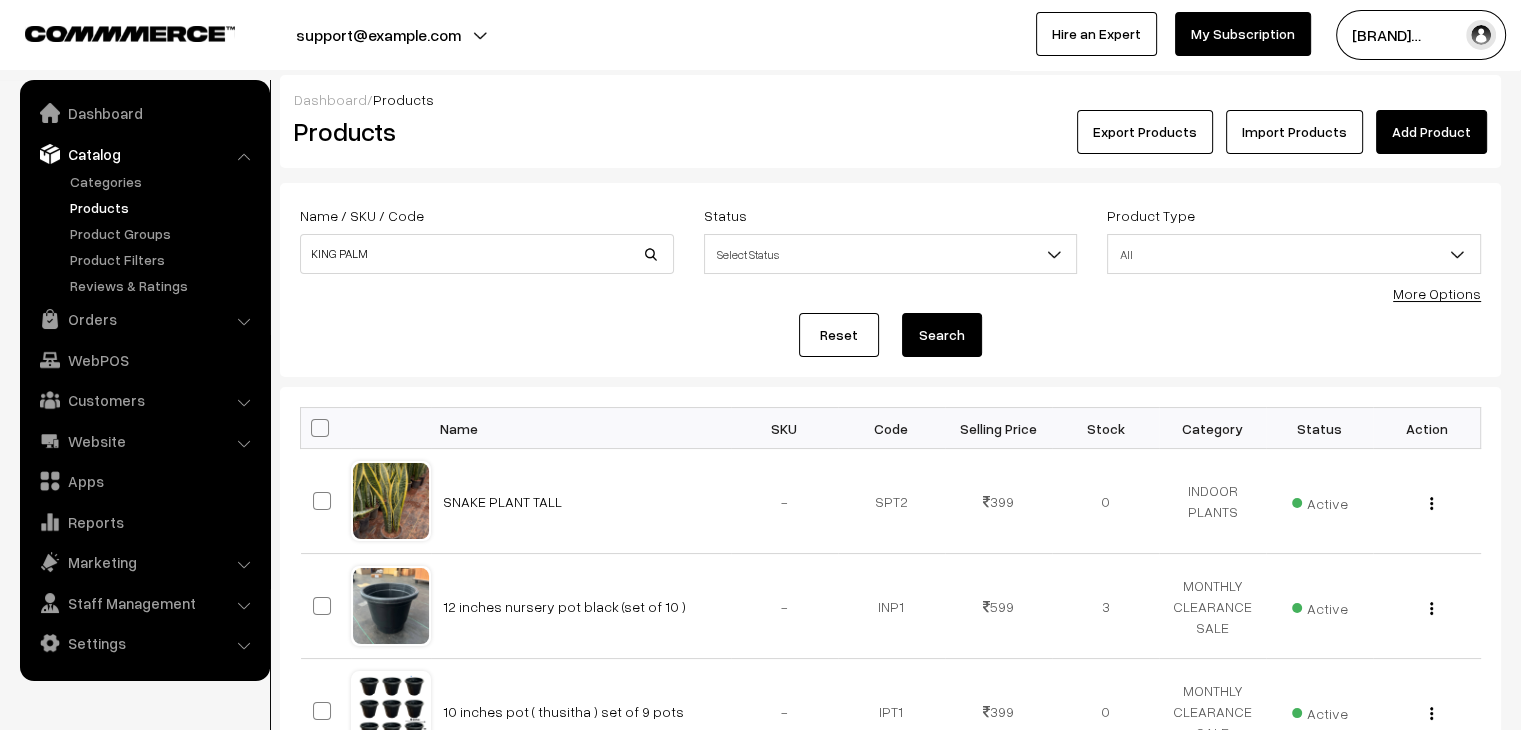 click on "Search" at bounding box center [942, 335] 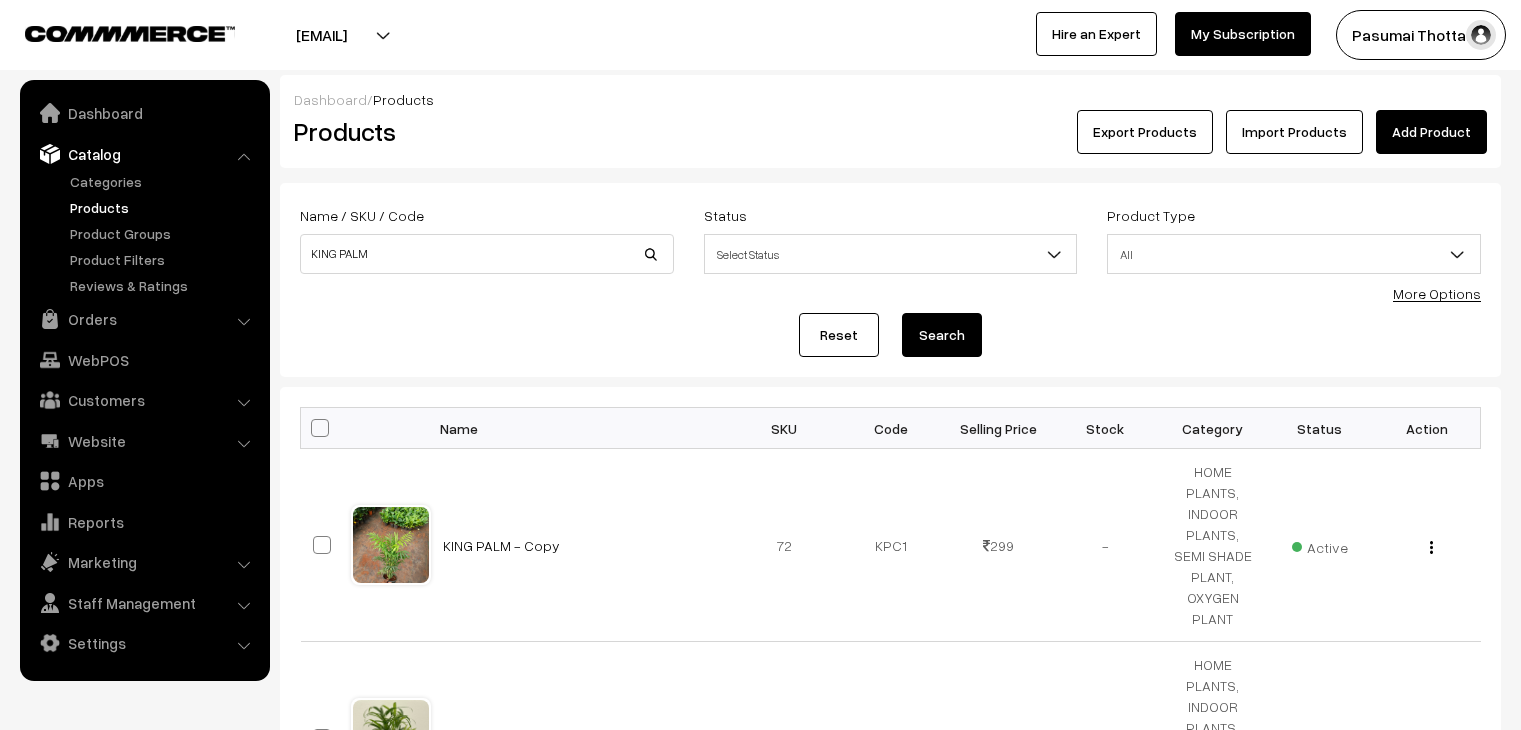 scroll, scrollTop: 0, scrollLeft: 0, axis: both 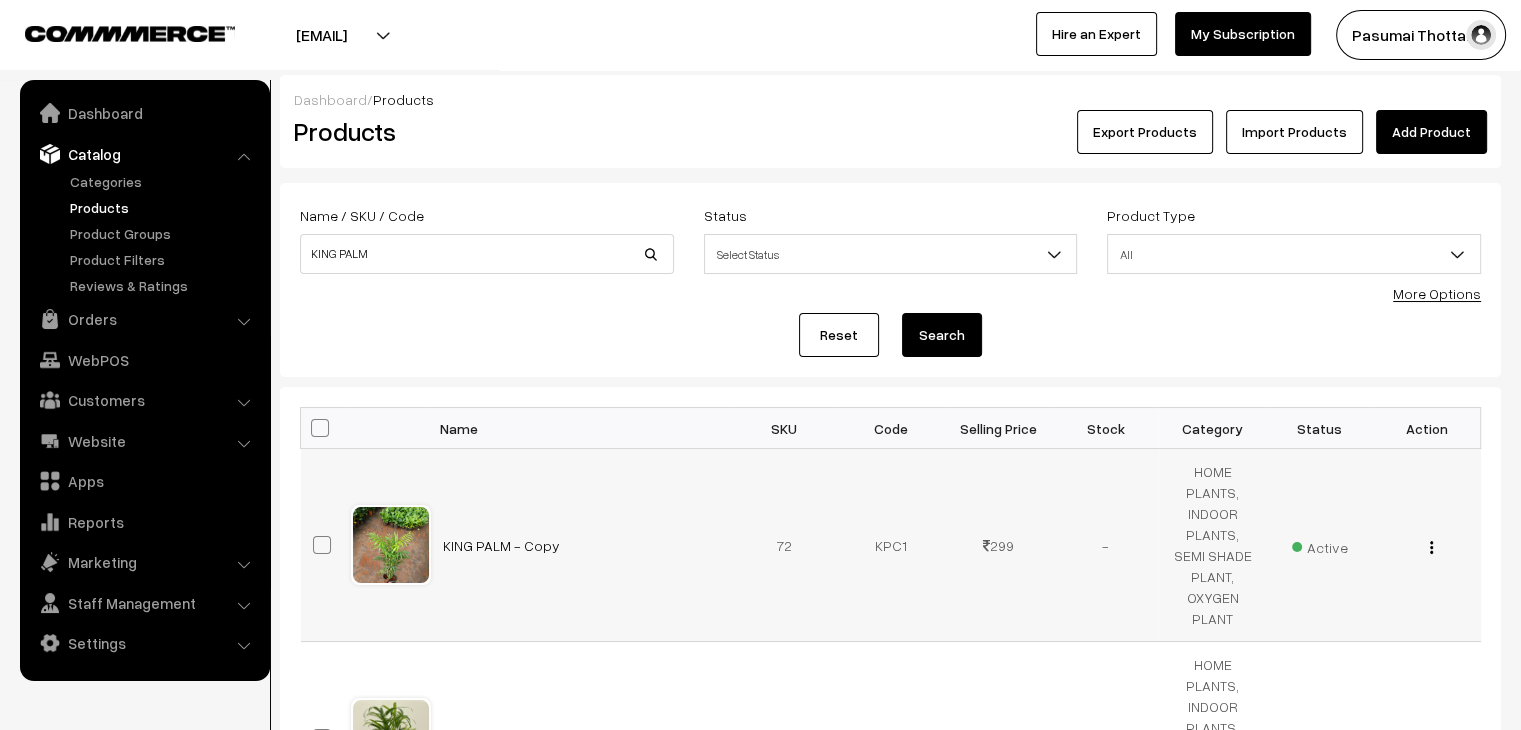 click on "KING PALM - Copy" at bounding box center [581, 545] 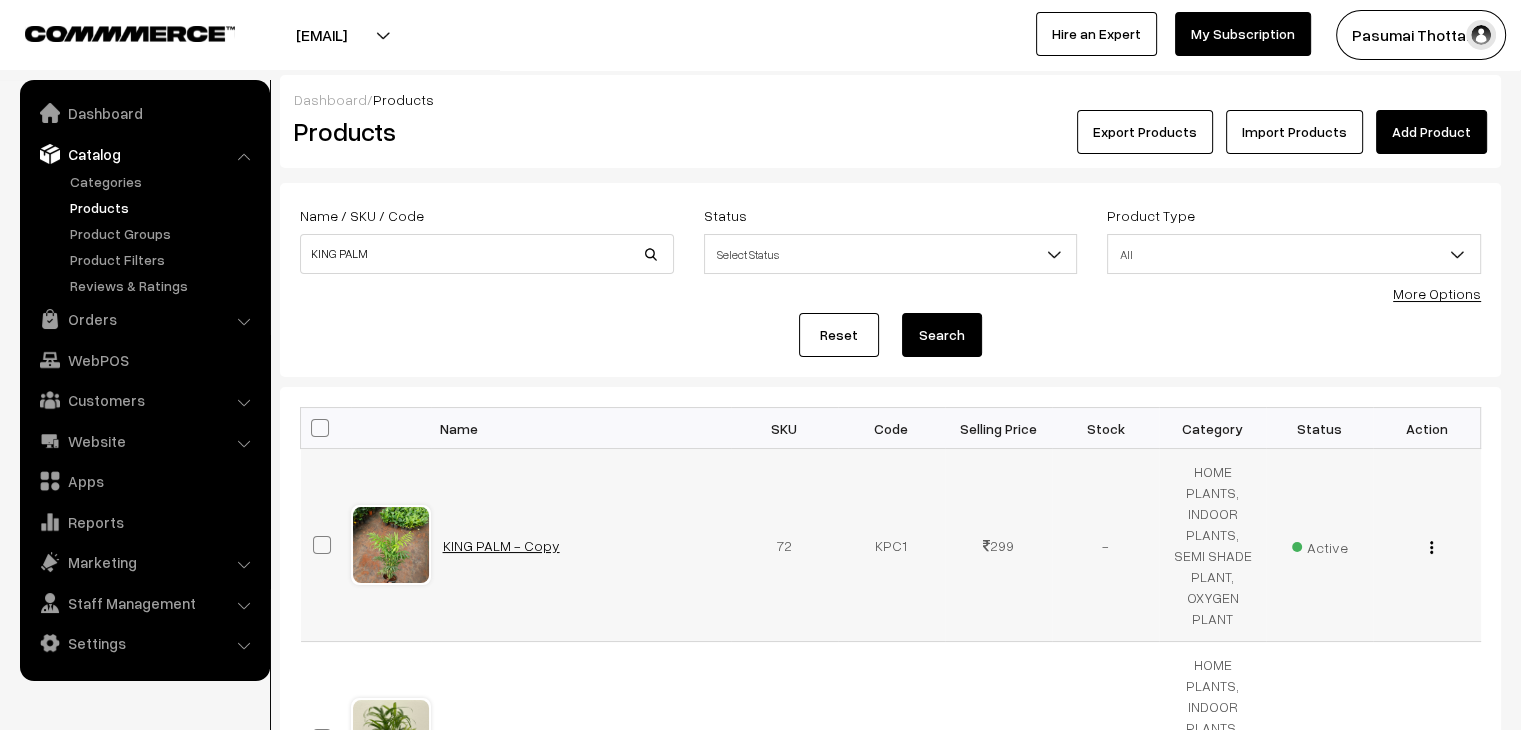 drag, startPoint x: 508, startPoint y: 557, endPoint x: 480, endPoint y: 549, distance: 29.12044 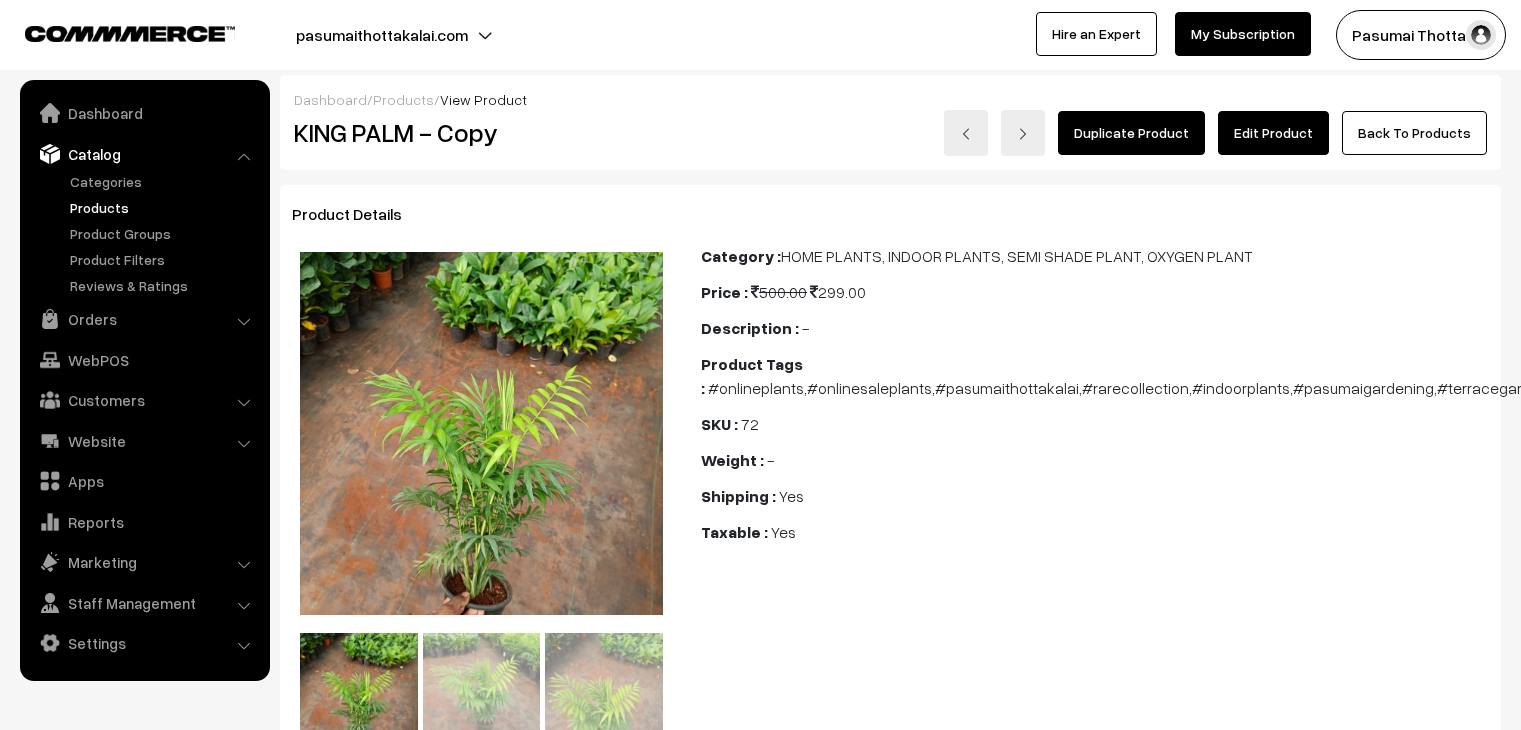 scroll, scrollTop: 0, scrollLeft: 0, axis: both 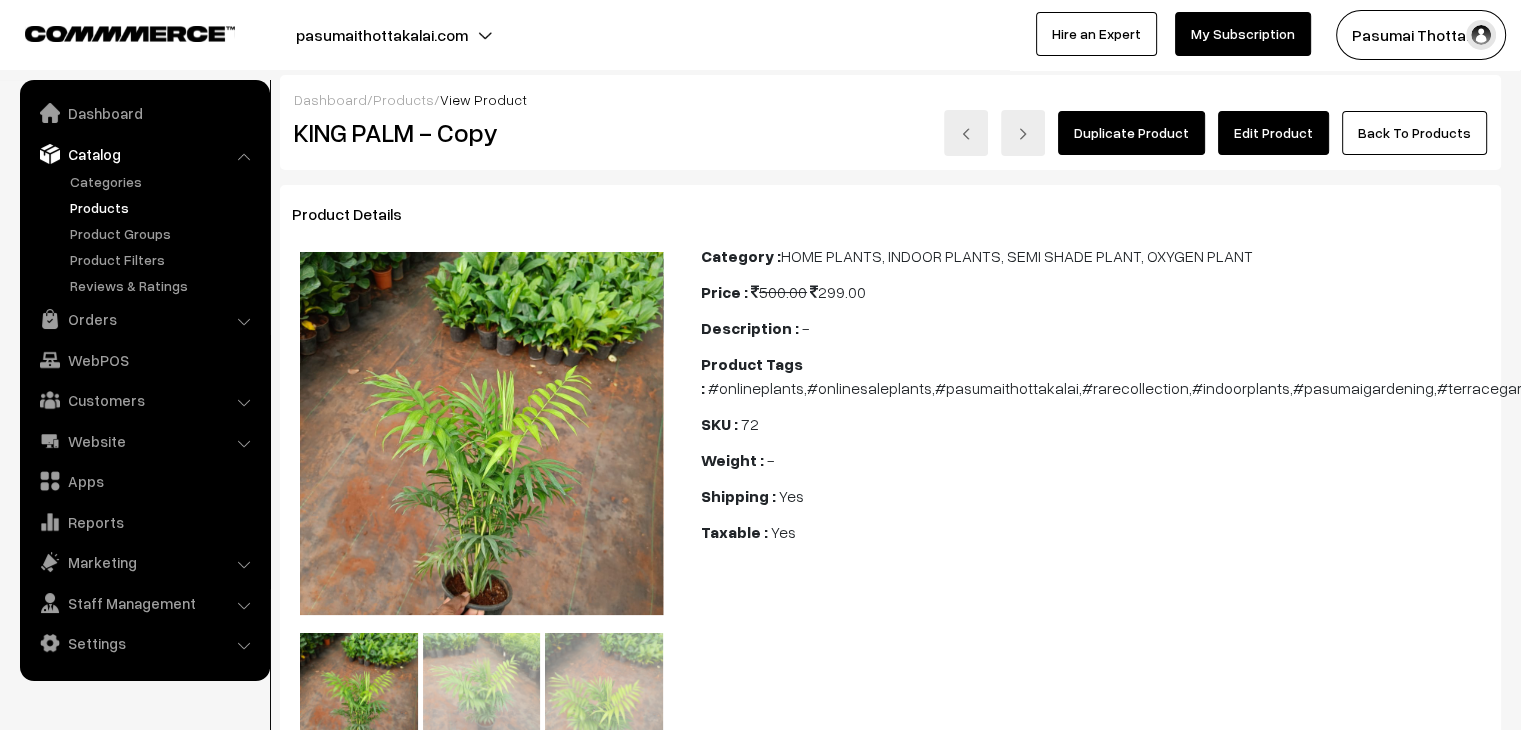 click on "Edit Product" at bounding box center (1273, 133) 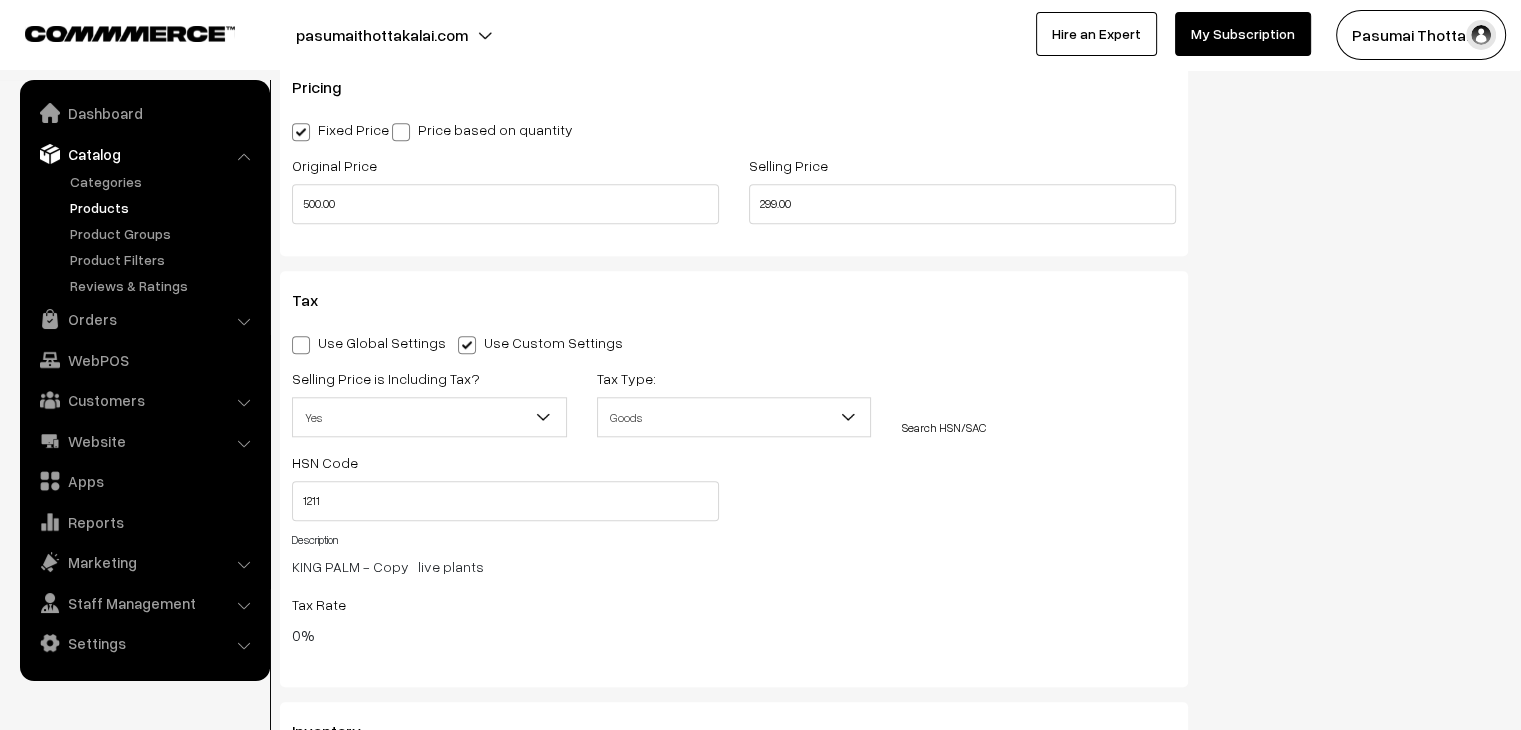 scroll, scrollTop: 1800, scrollLeft: 0, axis: vertical 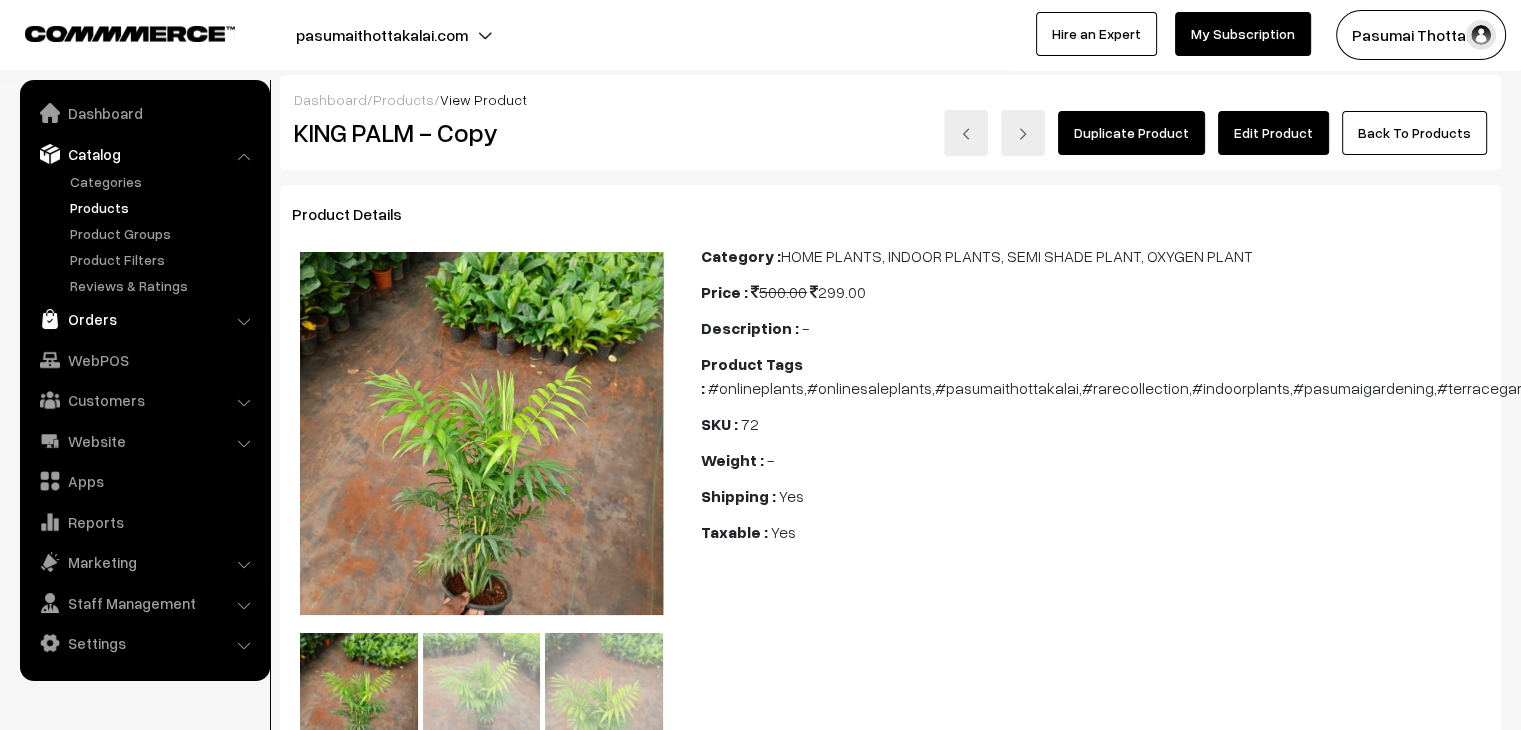 click on "Orders" at bounding box center (144, 319) 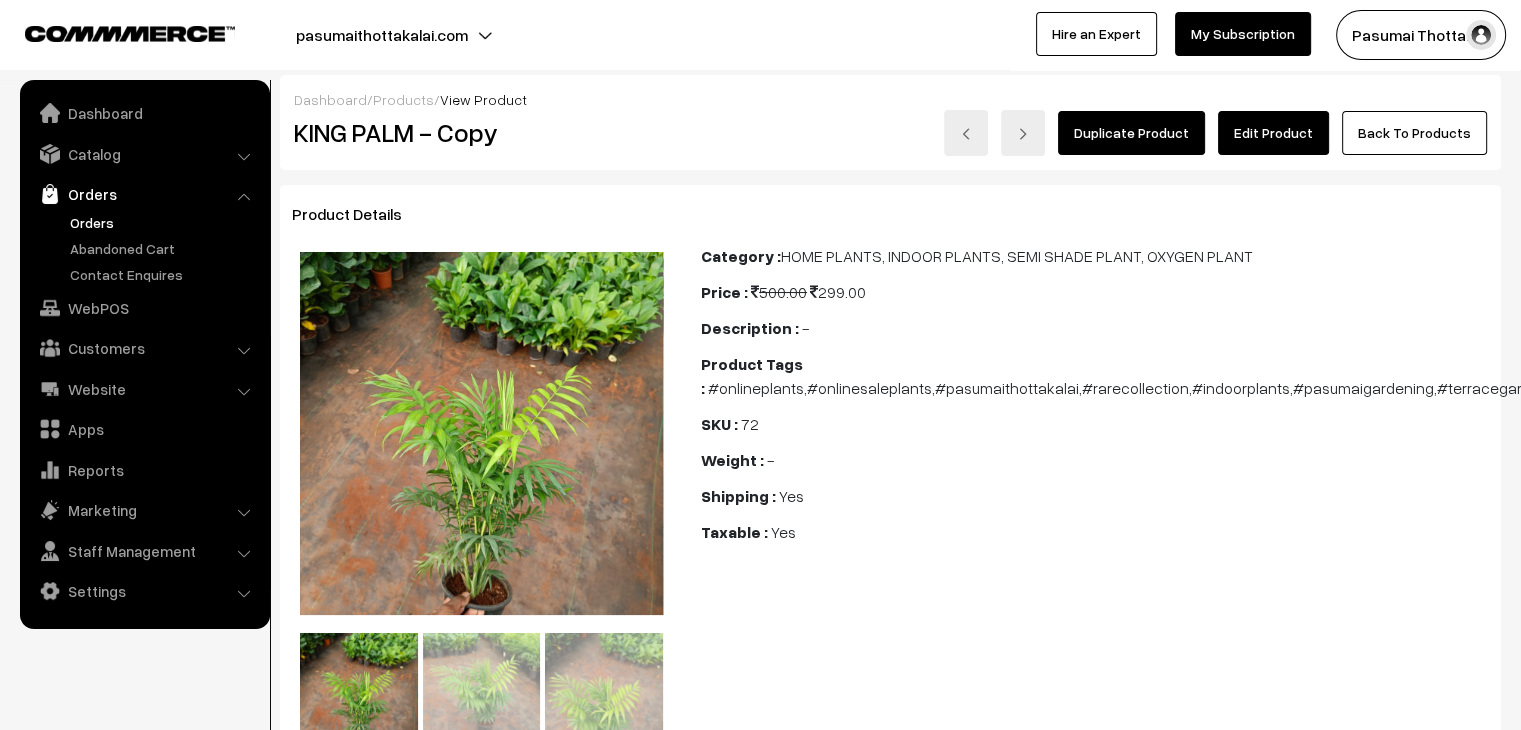 click on "Orders" at bounding box center (164, 222) 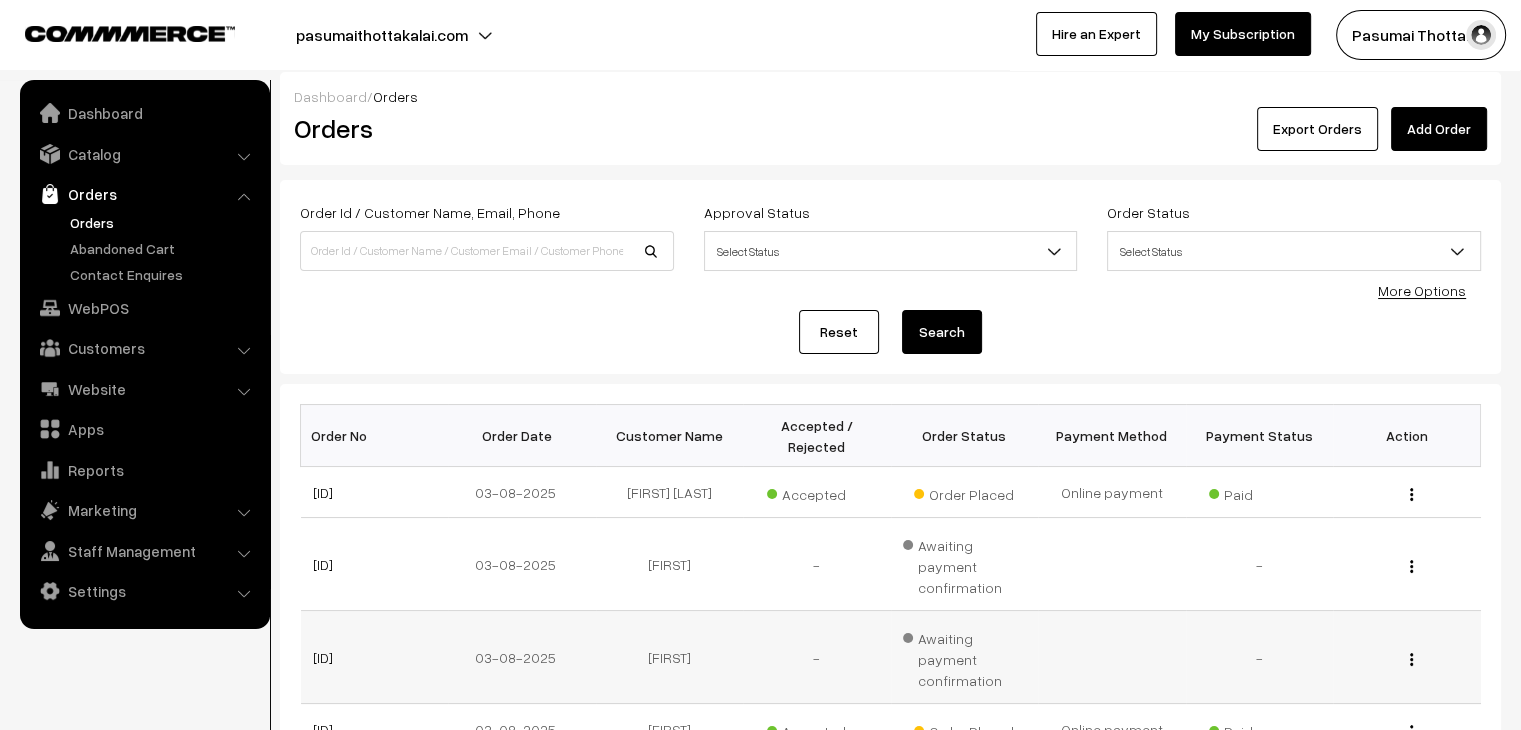 scroll, scrollTop: 0, scrollLeft: 0, axis: both 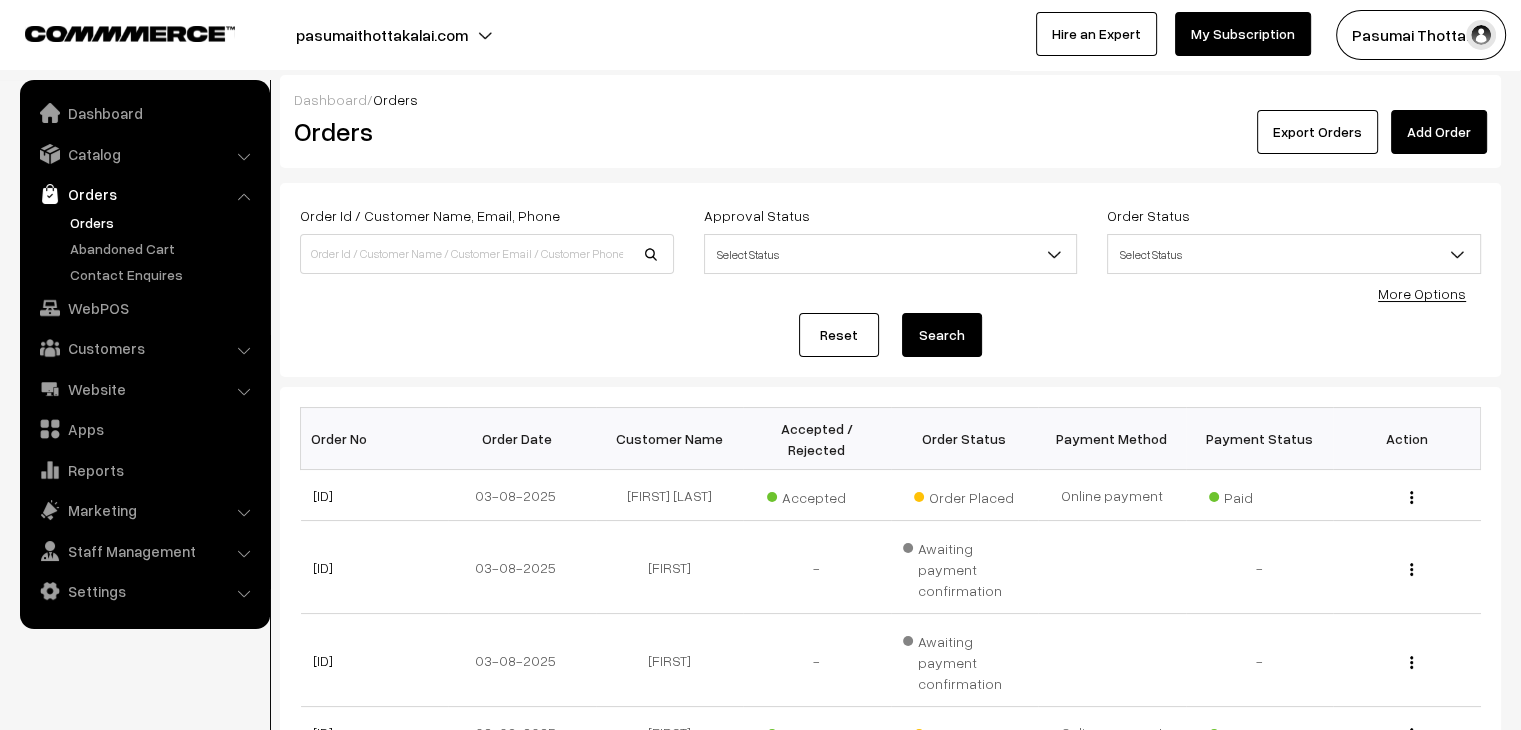 click on "More Options" at bounding box center (1422, 293) 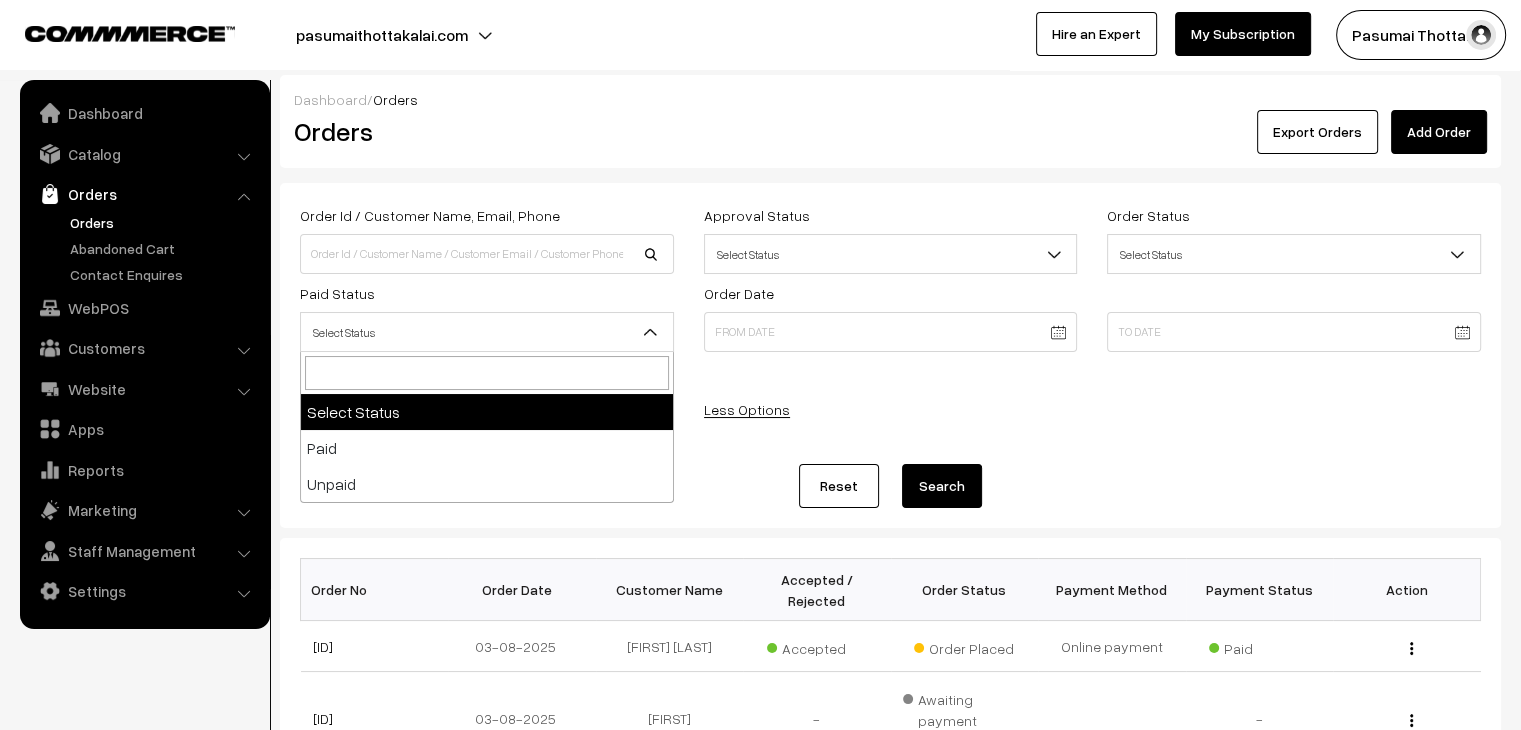 click on "Select Status" at bounding box center (487, 332) 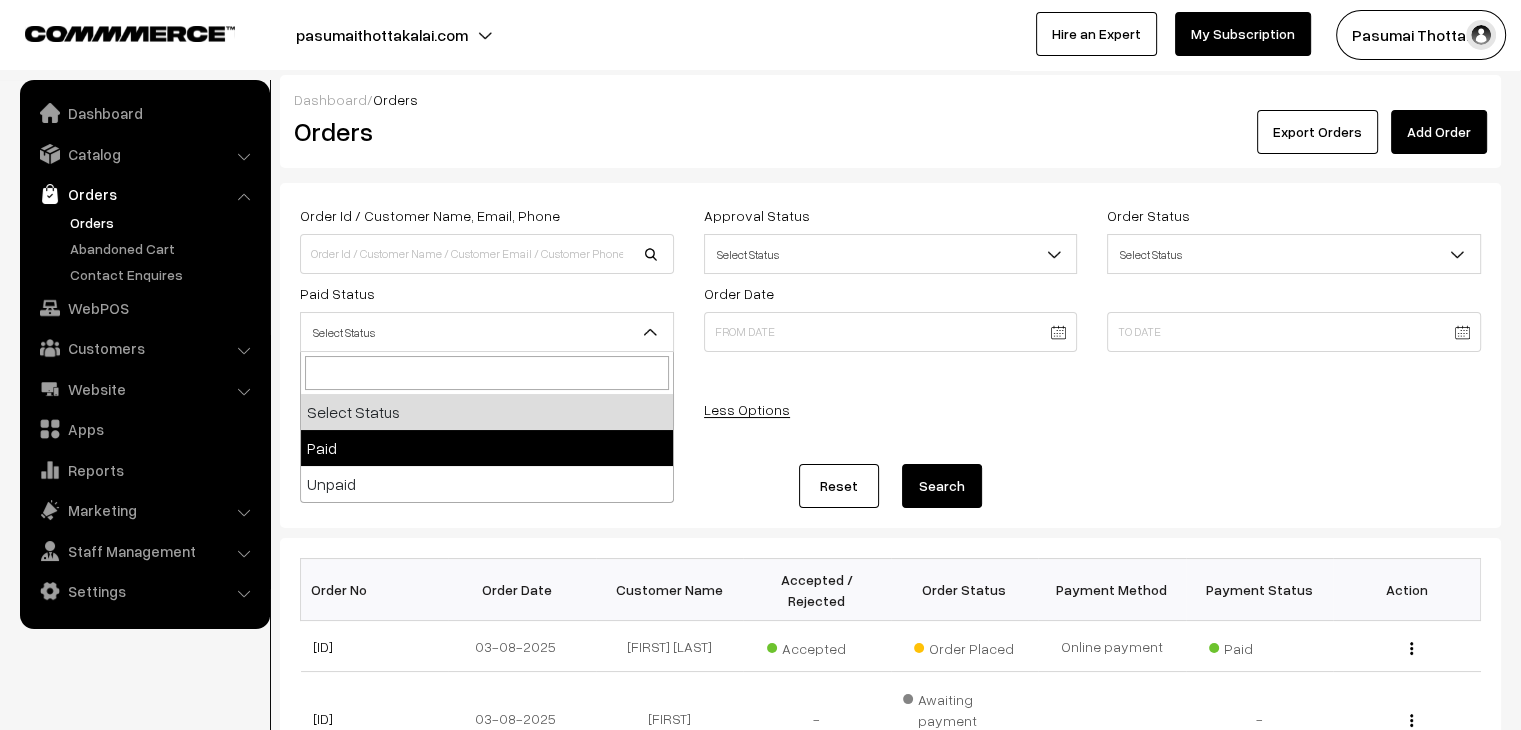 select on "1" 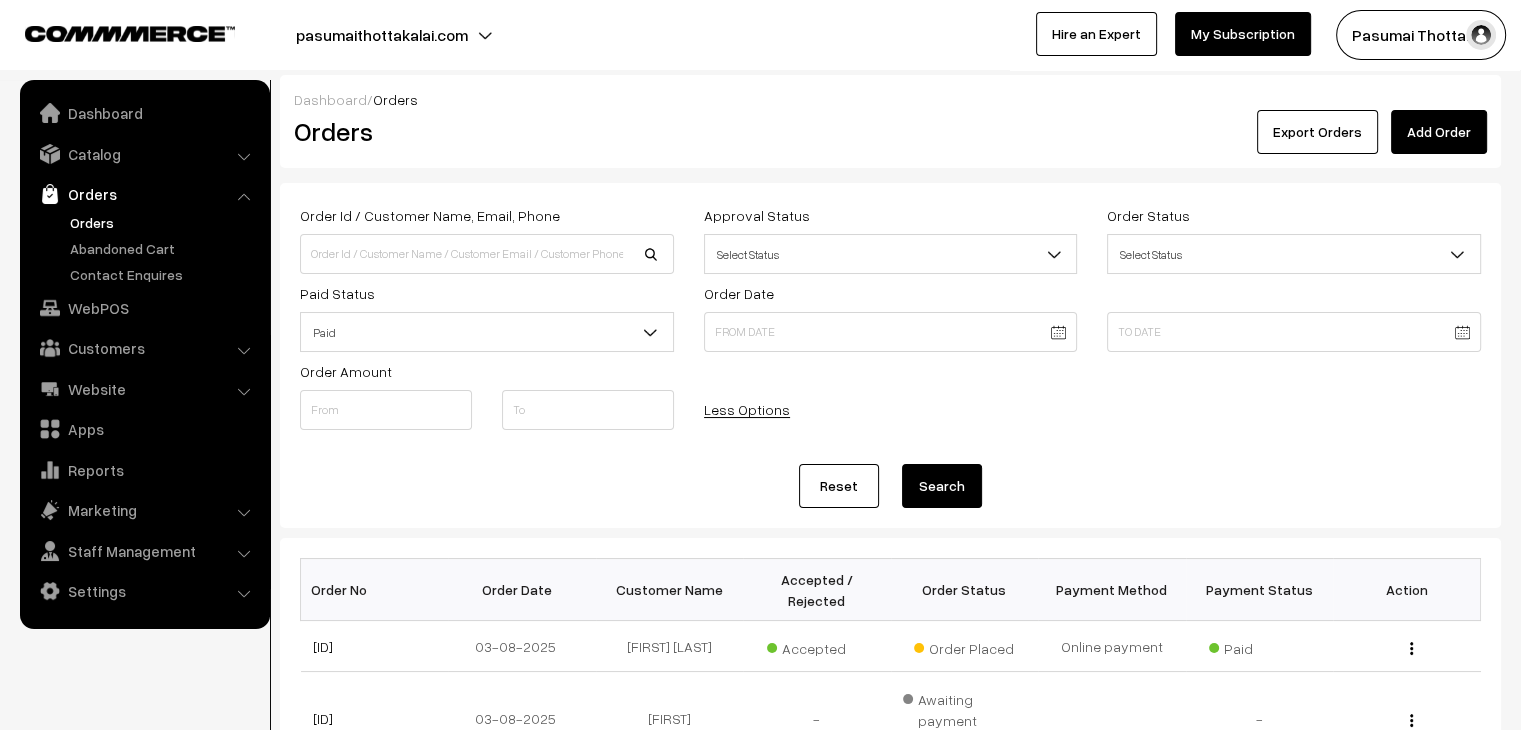 click on "Search" at bounding box center [942, 486] 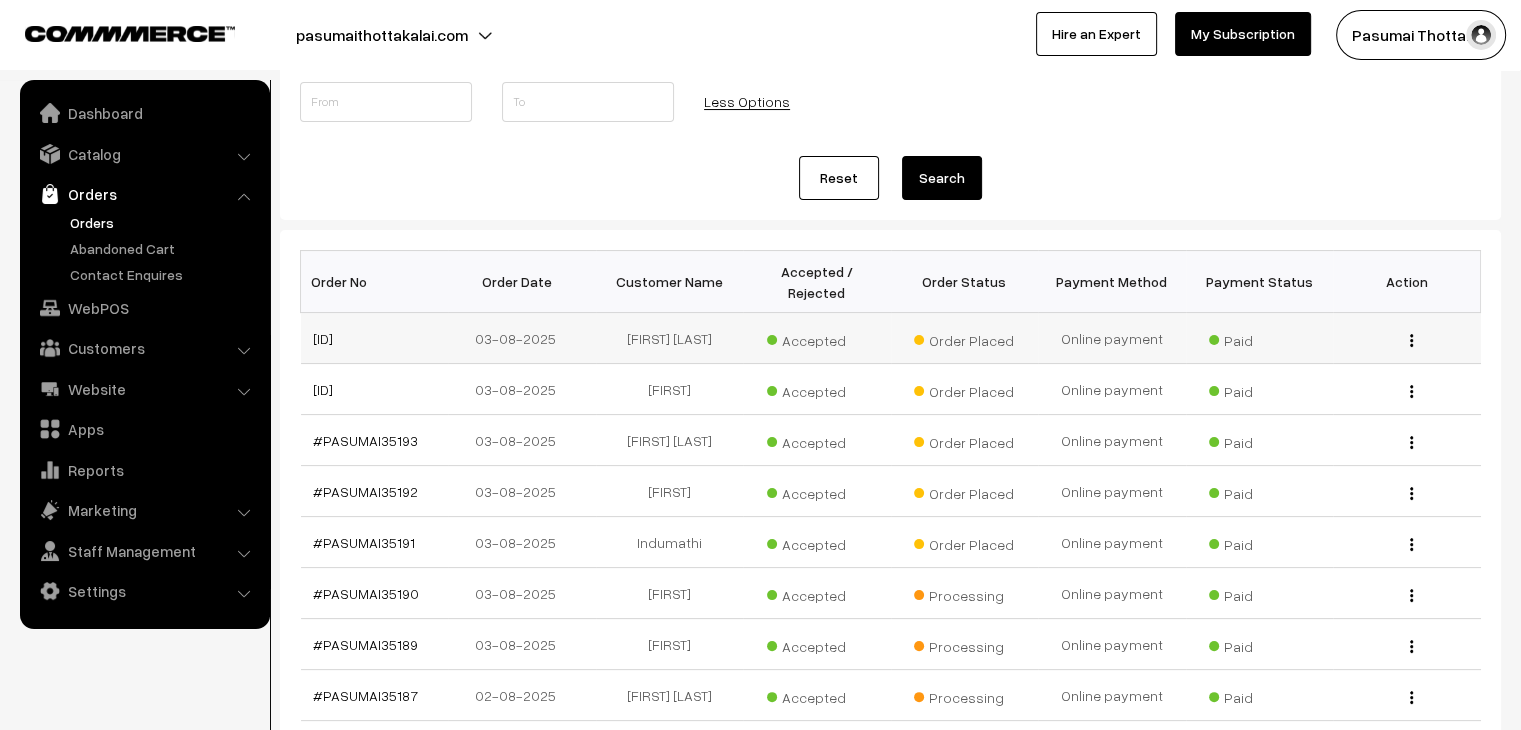 scroll, scrollTop: 400, scrollLeft: 0, axis: vertical 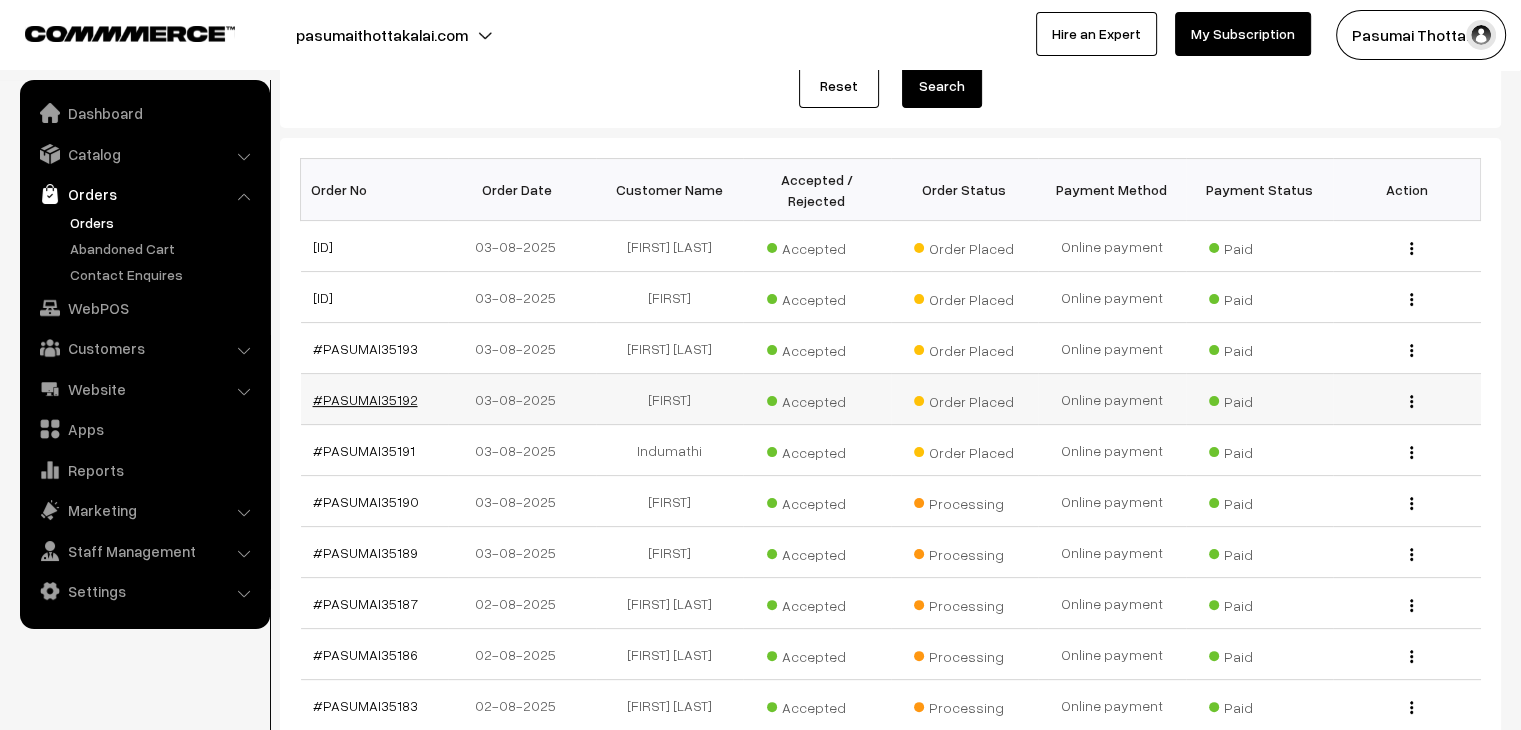 click on "#PASUMAI35192" at bounding box center [365, 399] 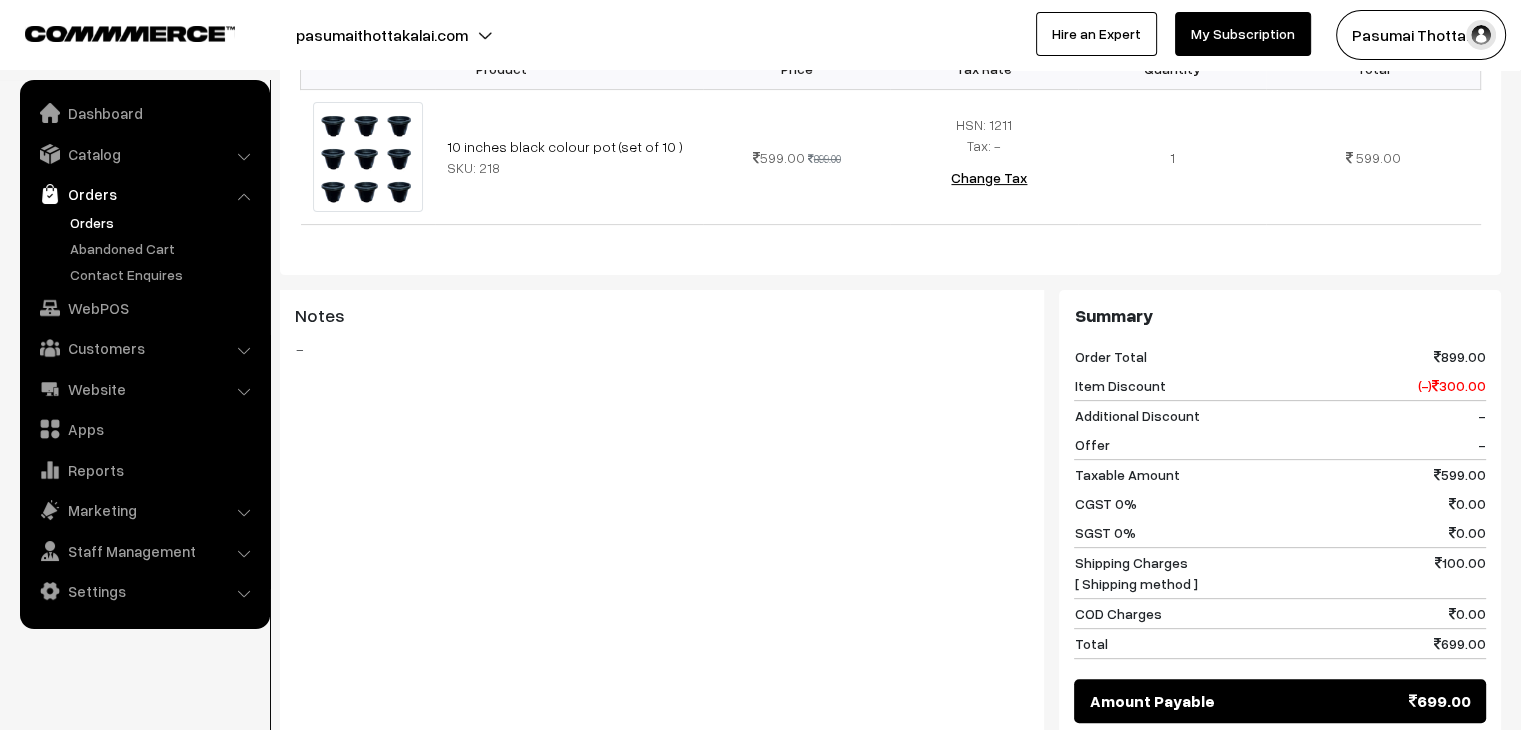 scroll, scrollTop: 840, scrollLeft: 0, axis: vertical 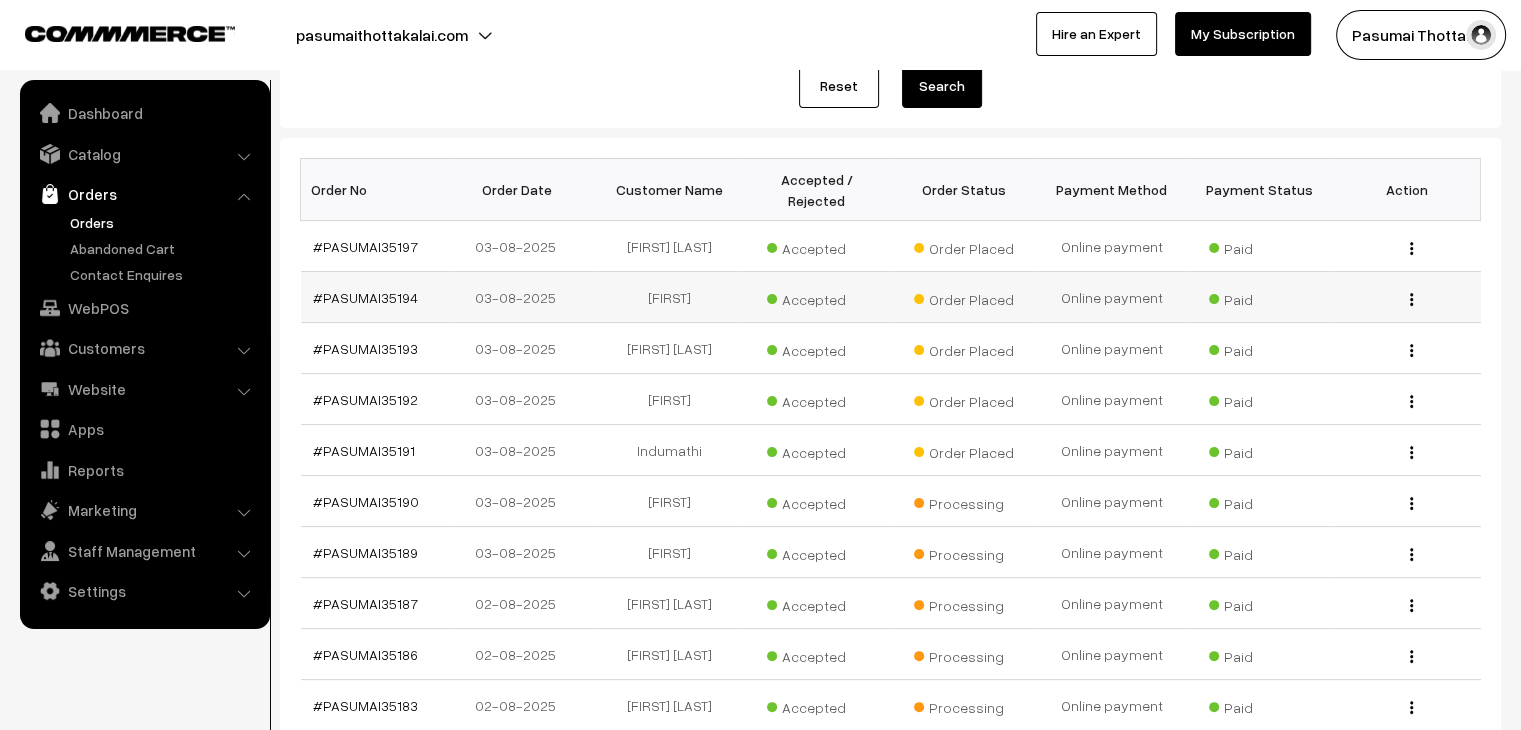 click on "#PASUMAI35194" at bounding box center [375, 297] 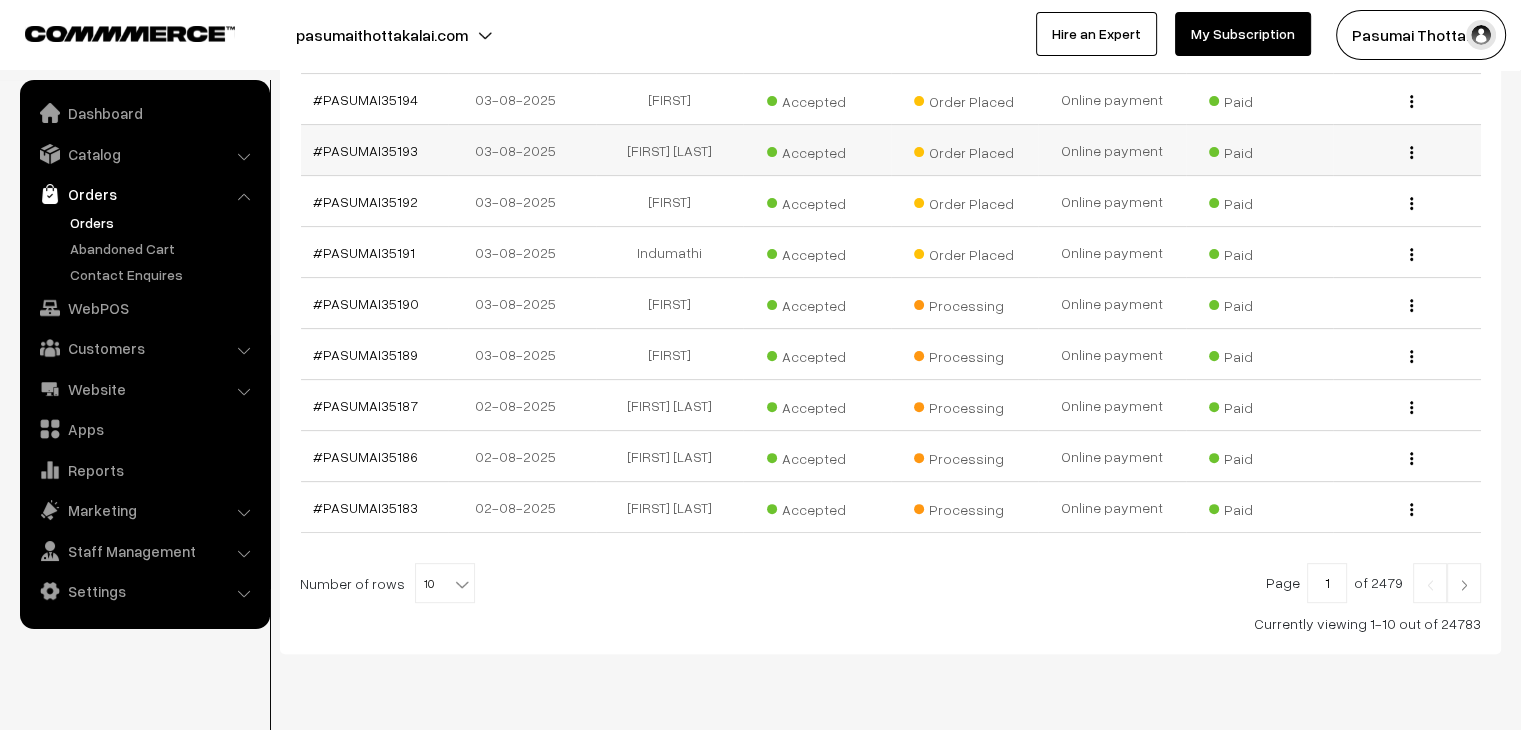 scroll, scrollTop: 629, scrollLeft: 0, axis: vertical 